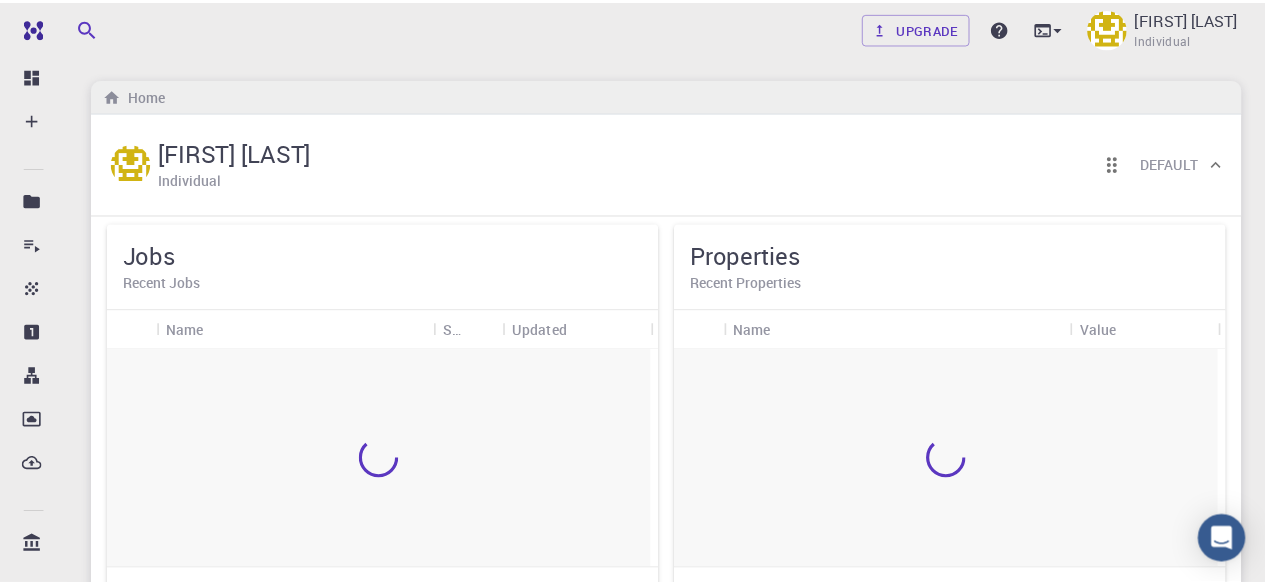 scroll, scrollTop: 0, scrollLeft: 0, axis: both 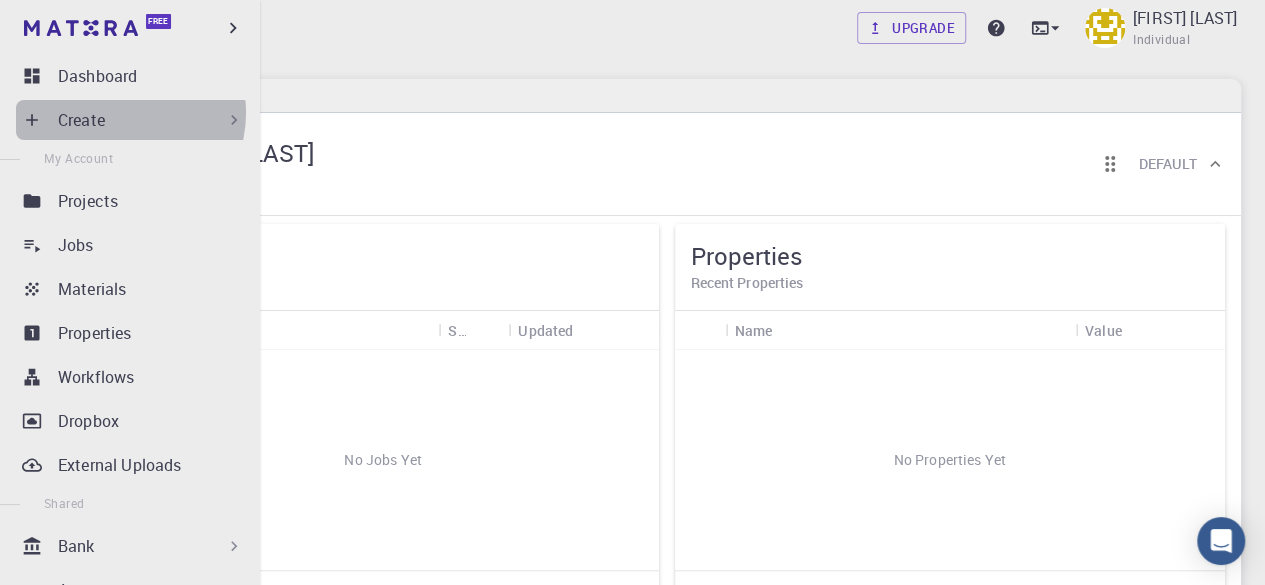 click on "Create" at bounding box center [151, 120] 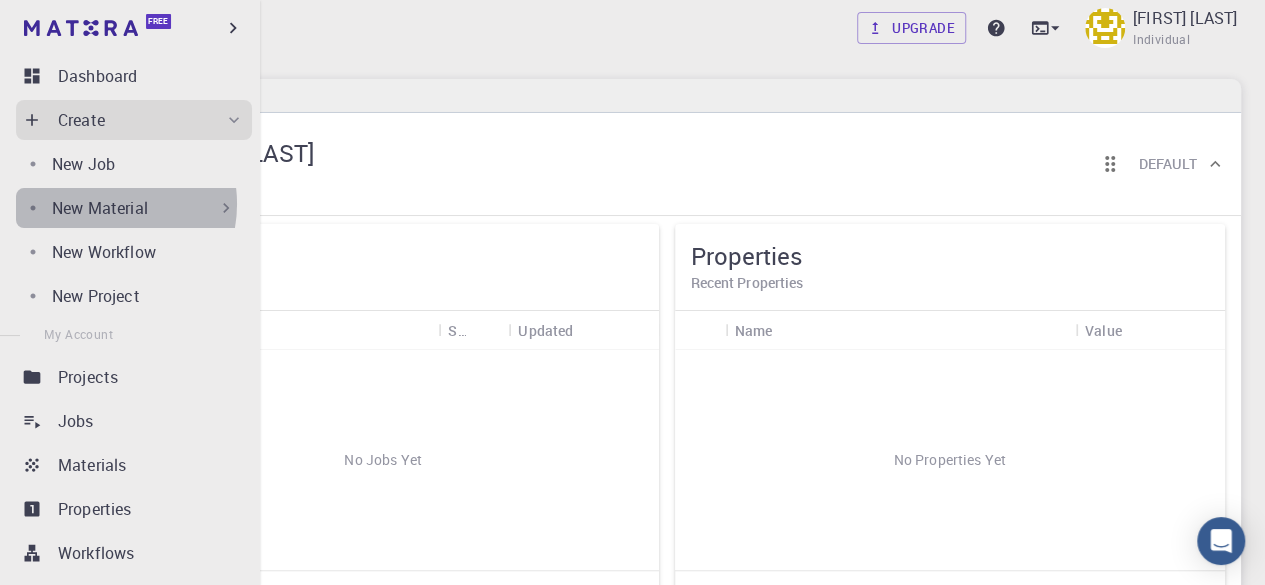 click on "New Material" at bounding box center [100, 208] 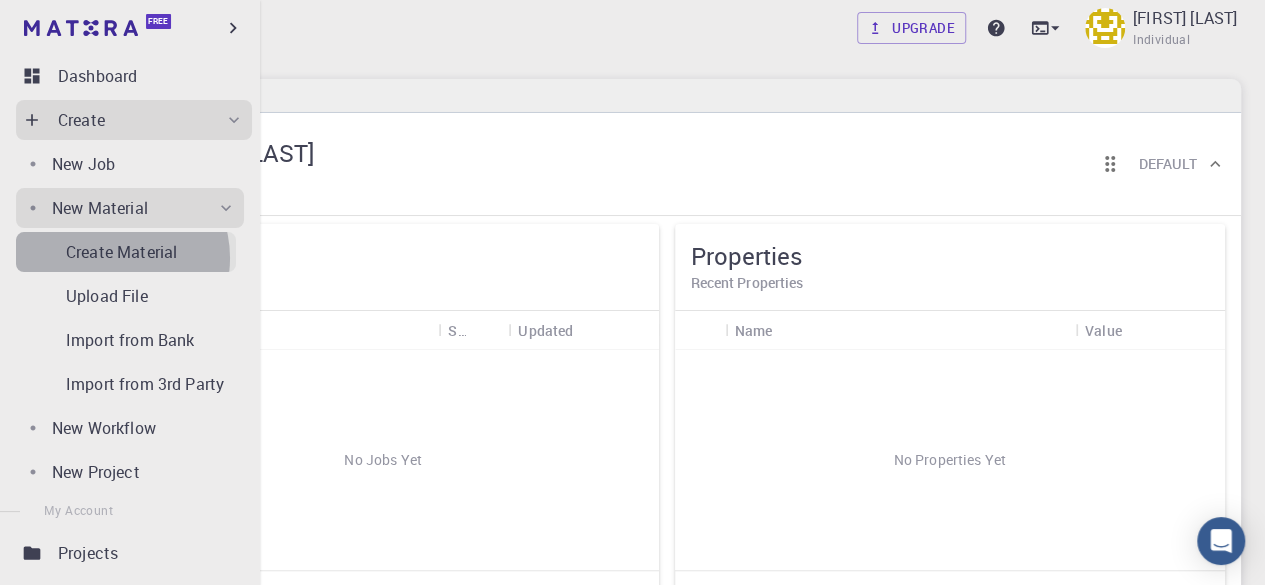 click on "Create Material" at bounding box center (121, 252) 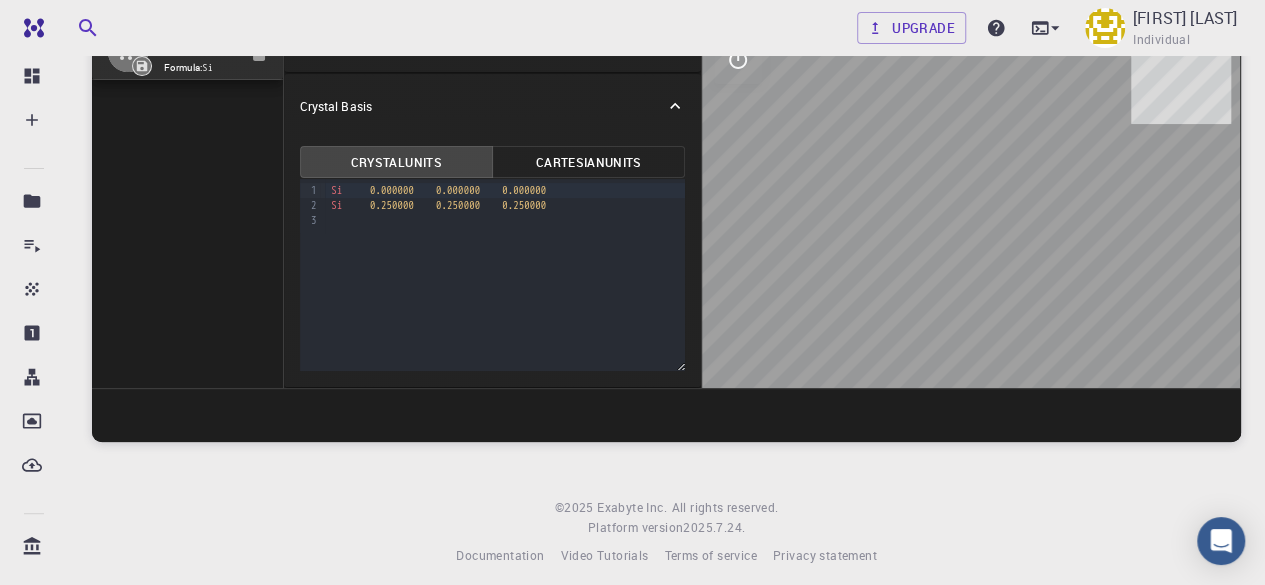 scroll, scrollTop: 0, scrollLeft: 0, axis: both 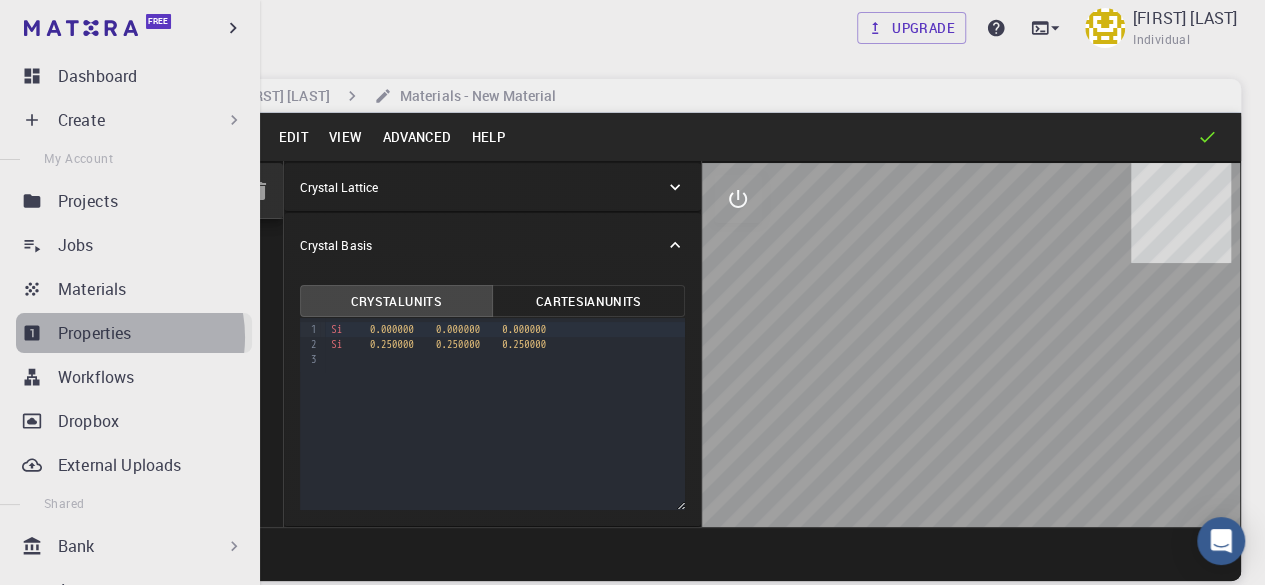 click on "Properties" at bounding box center [95, 333] 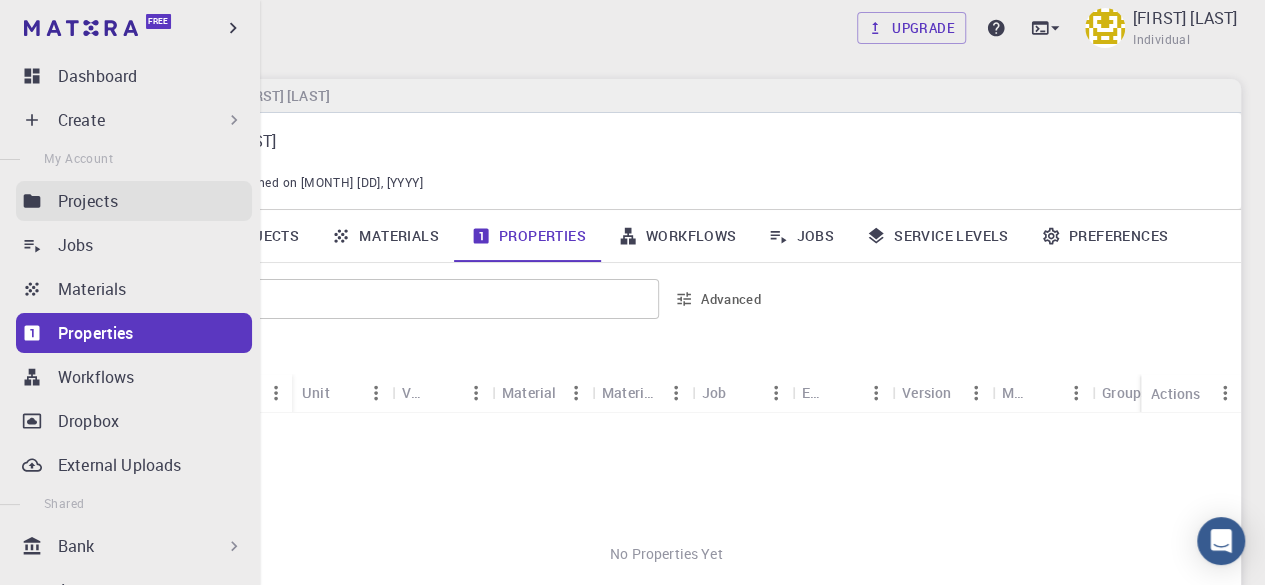click on "Projects" at bounding box center [155, 201] 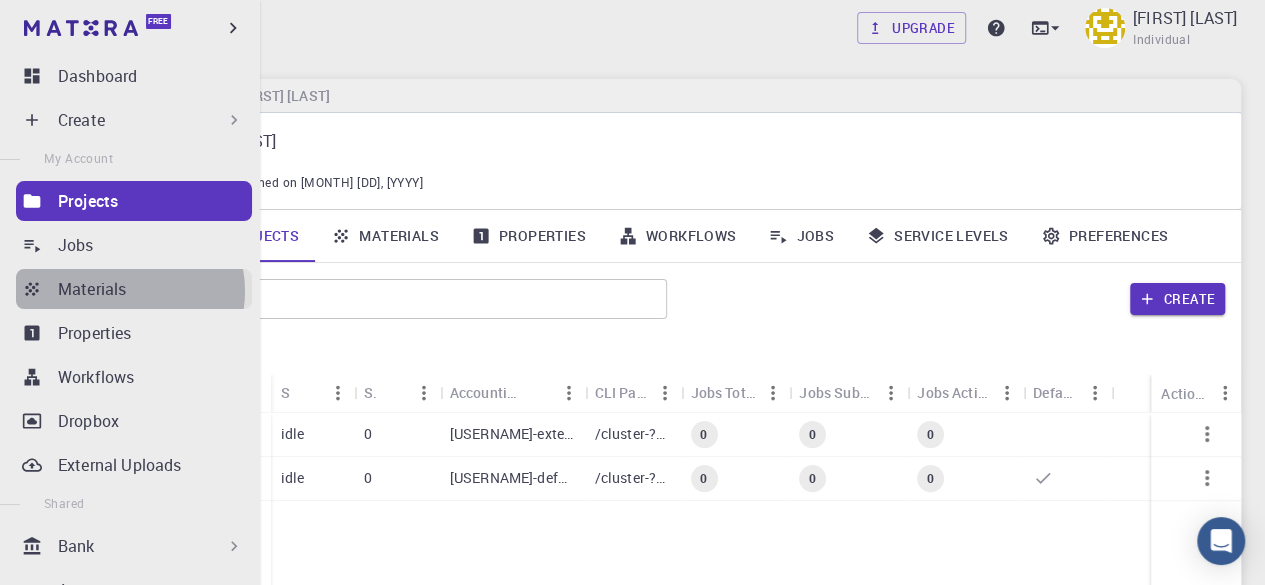 click on "Materials" at bounding box center [92, 289] 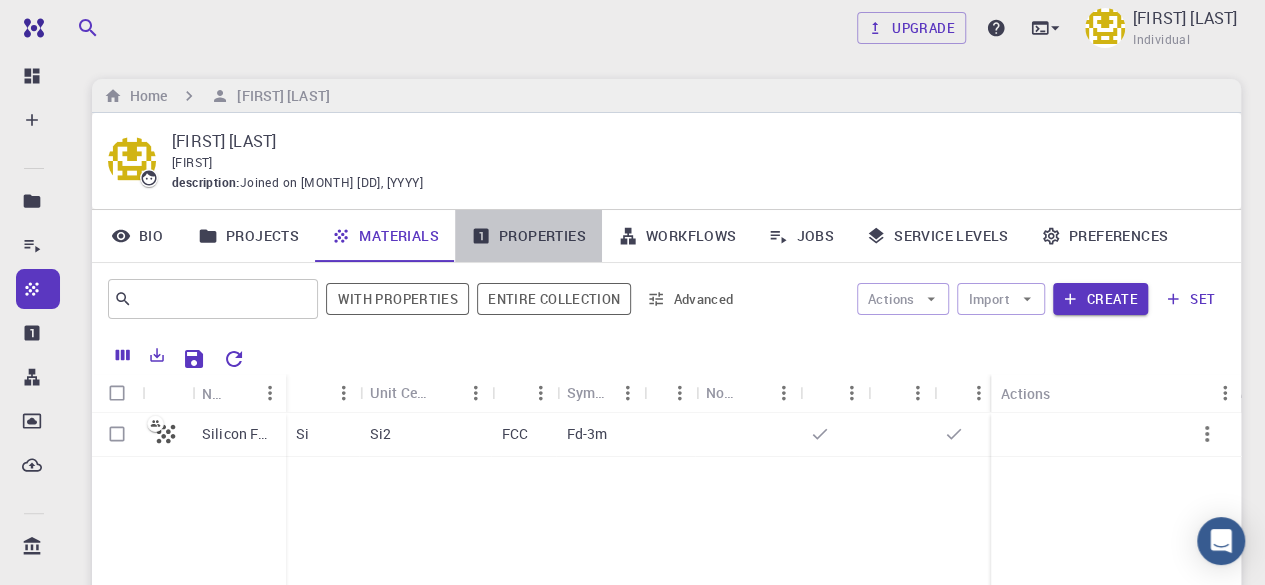 click on "Properties" at bounding box center (528, 236) 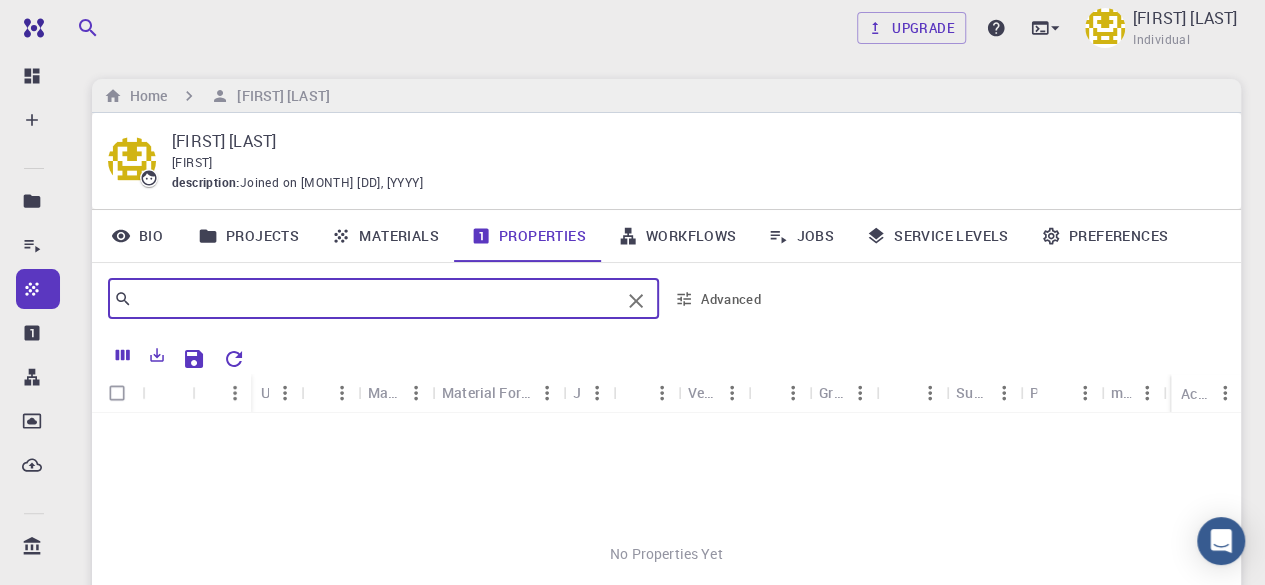 click at bounding box center [376, 299] 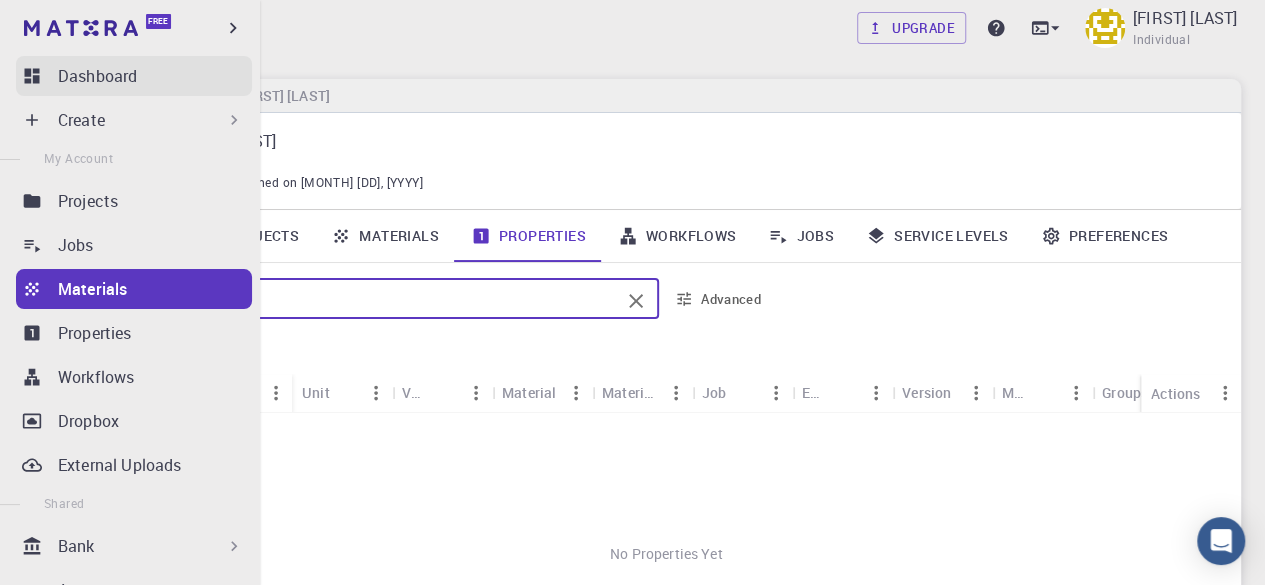type on "Thermoelectric" 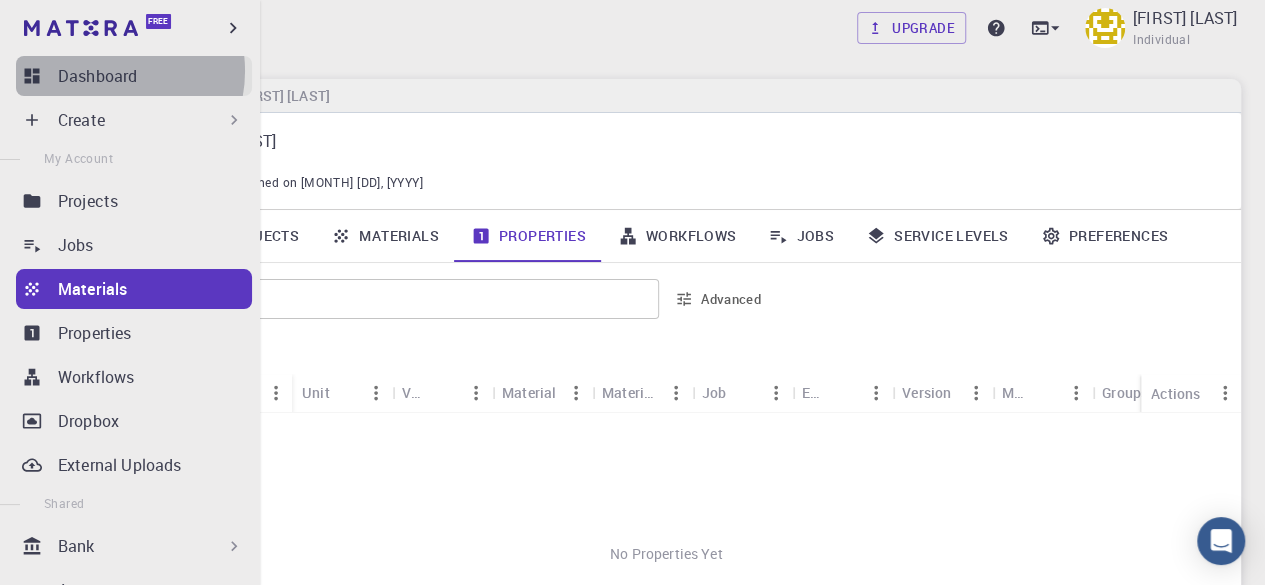 click on "Dashboard" at bounding box center [97, 76] 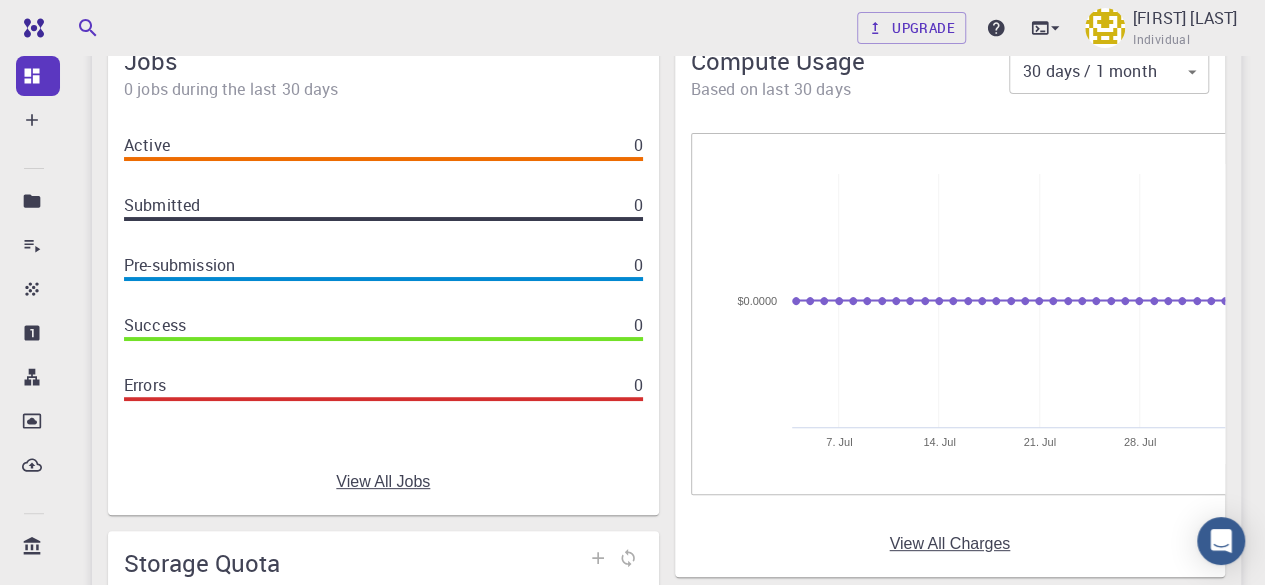 scroll, scrollTop: 0, scrollLeft: 0, axis: both 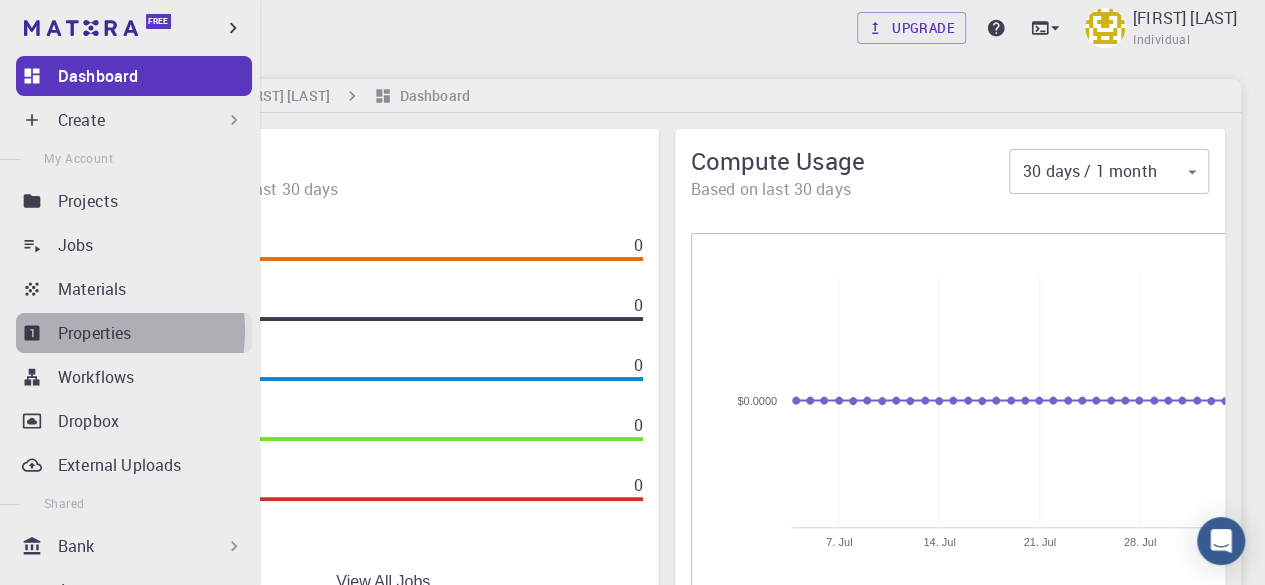 click on "Properties" at bounding box center (95, 333) 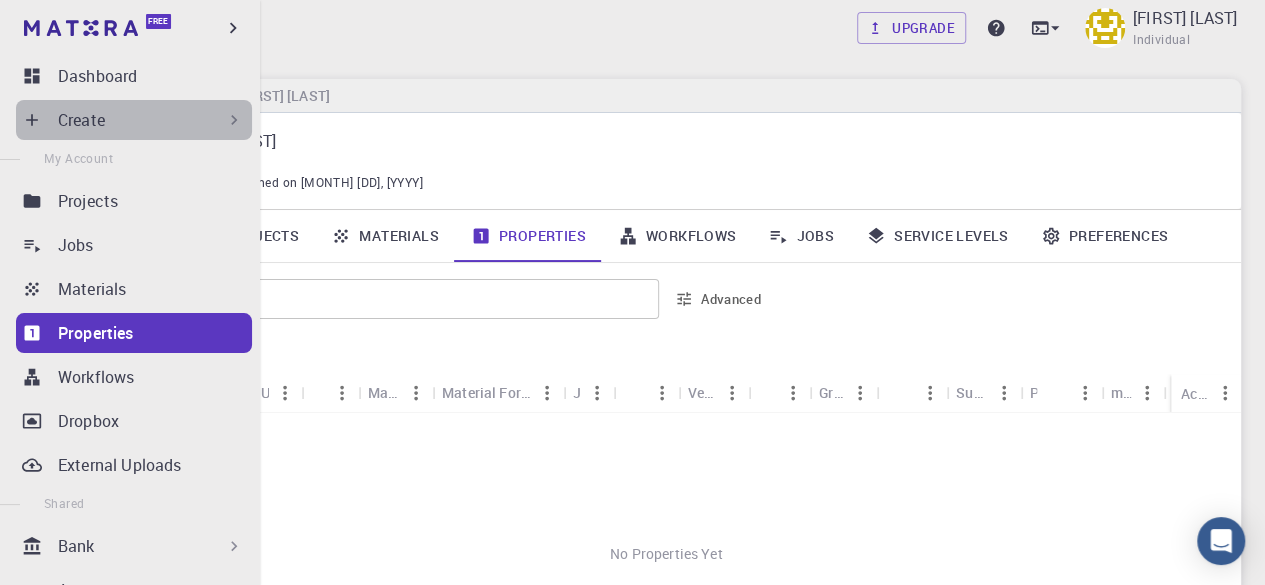 click on "Create" at bounding box center [151, 120] 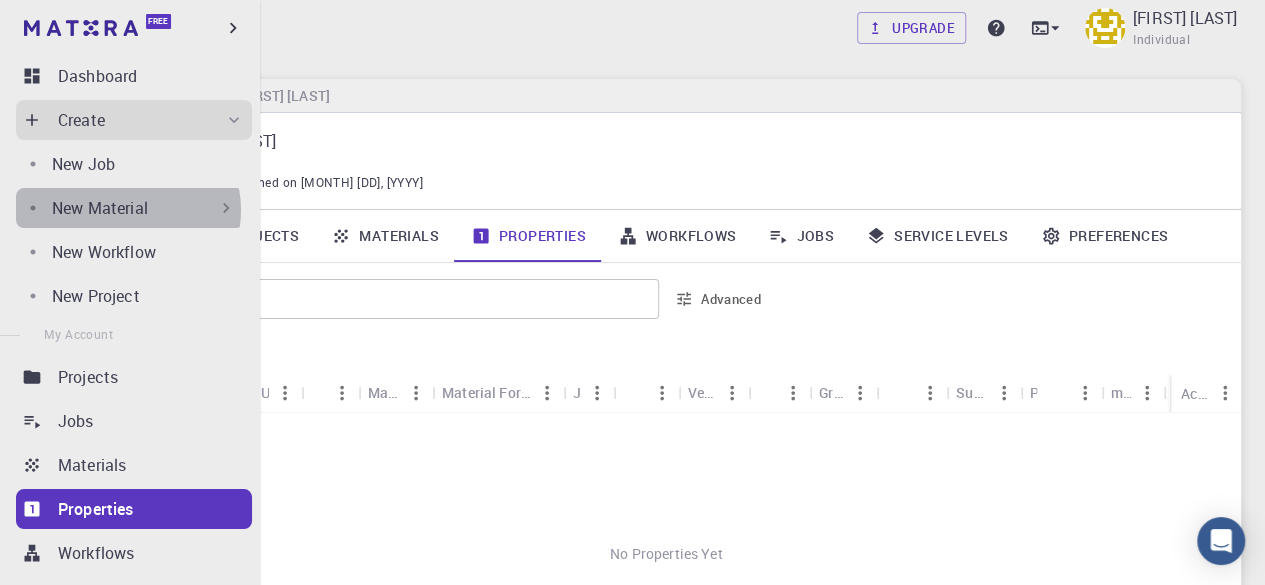 click on "New Material" at bounding box center [100, 208] 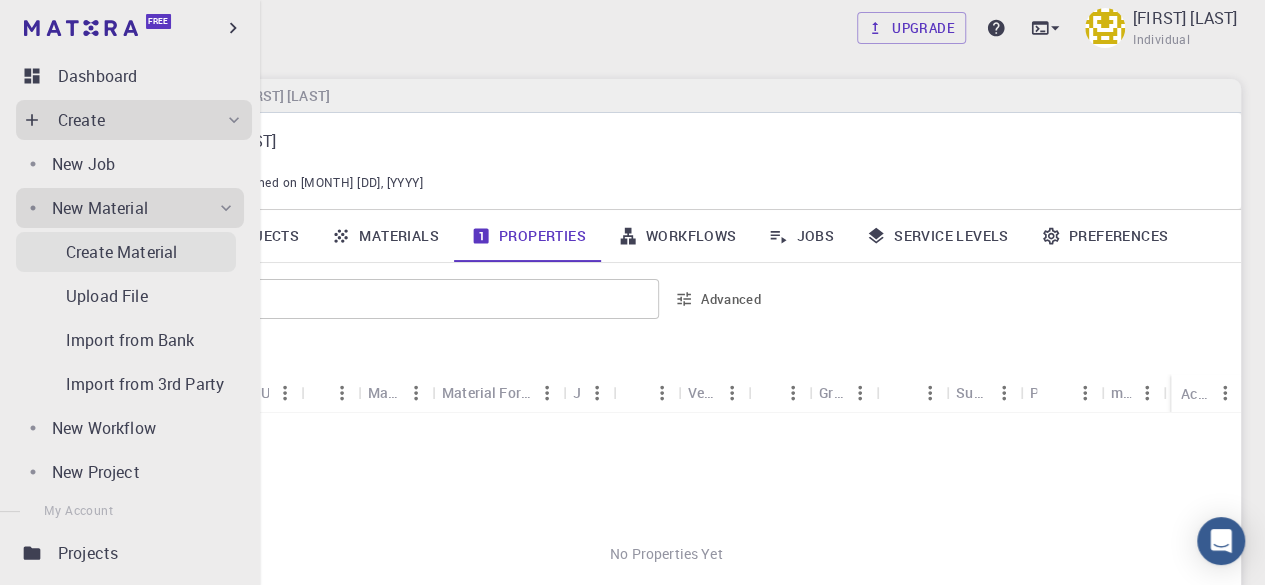 click on "Create Material" at bounding box center (121, 252) 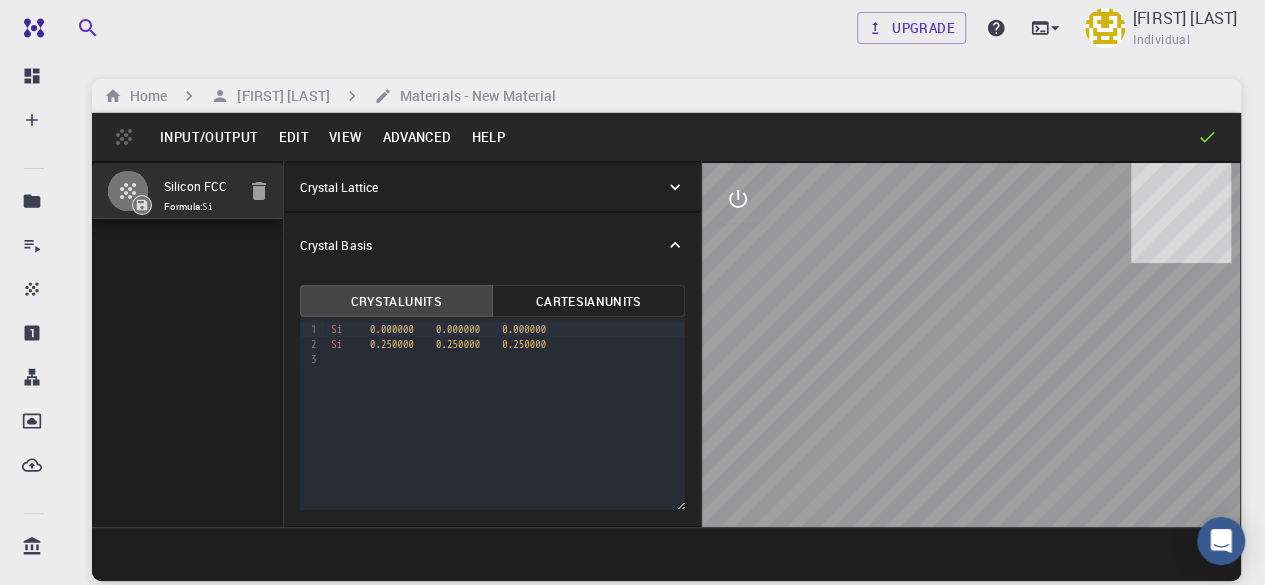 click on "Input/Output" at bounding box center (209, 137) 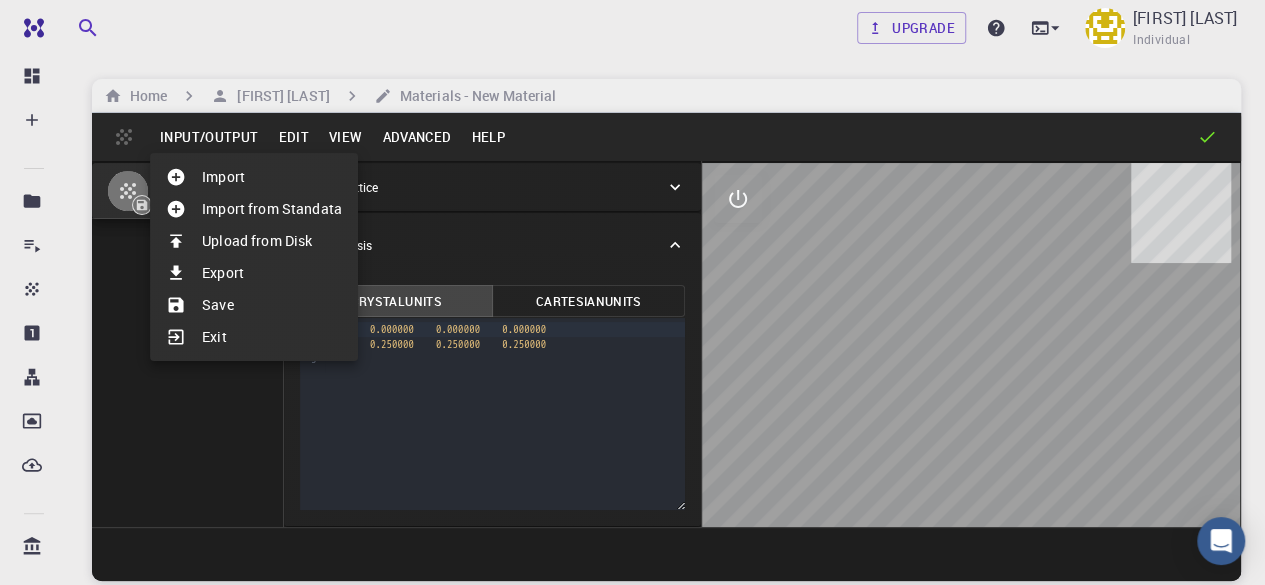 click on "Import from Standata" at bounding box center [254, 209] 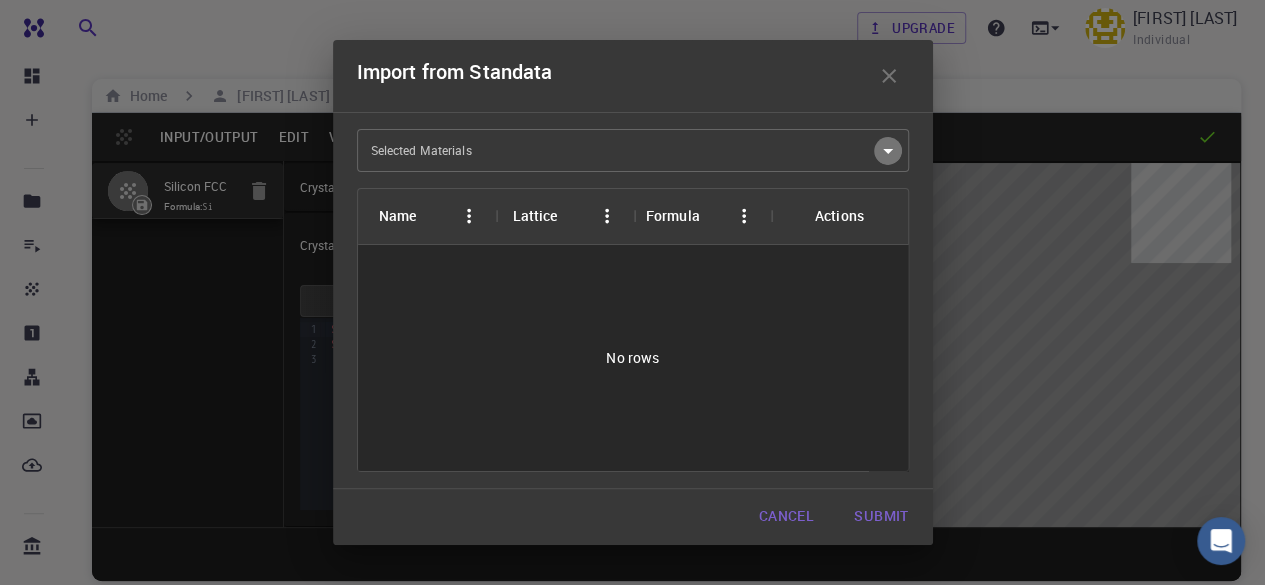 click 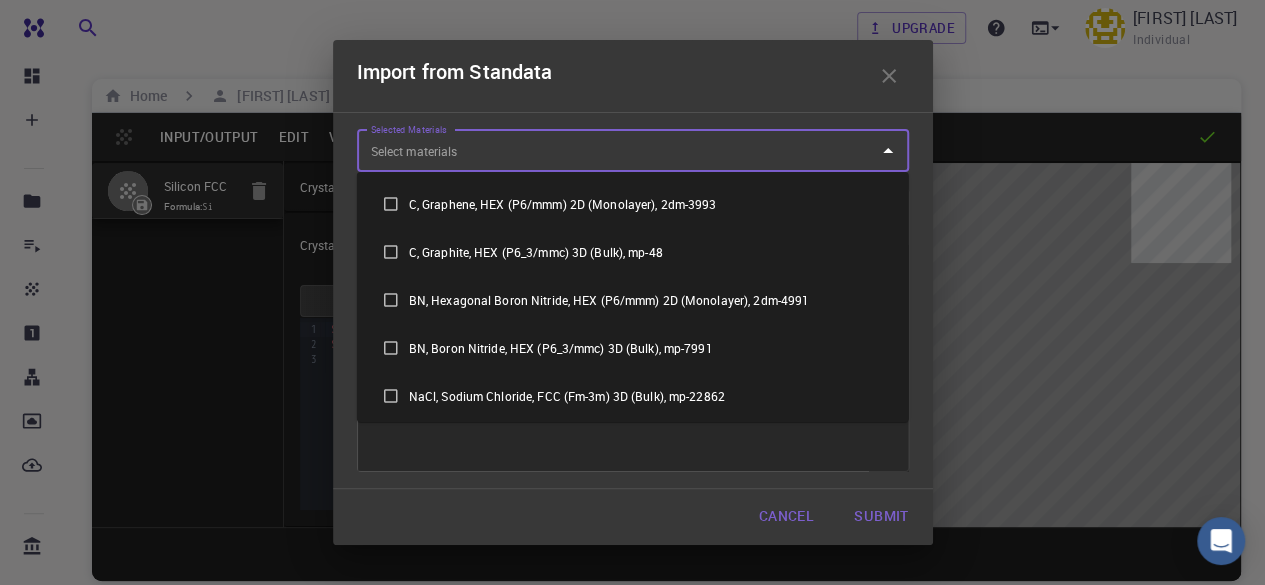 click on "NaCl, Sodium Chloride, FCC (Fm-3m) 3D (Bulk), mp-22862" at bounding box center [633, 396] 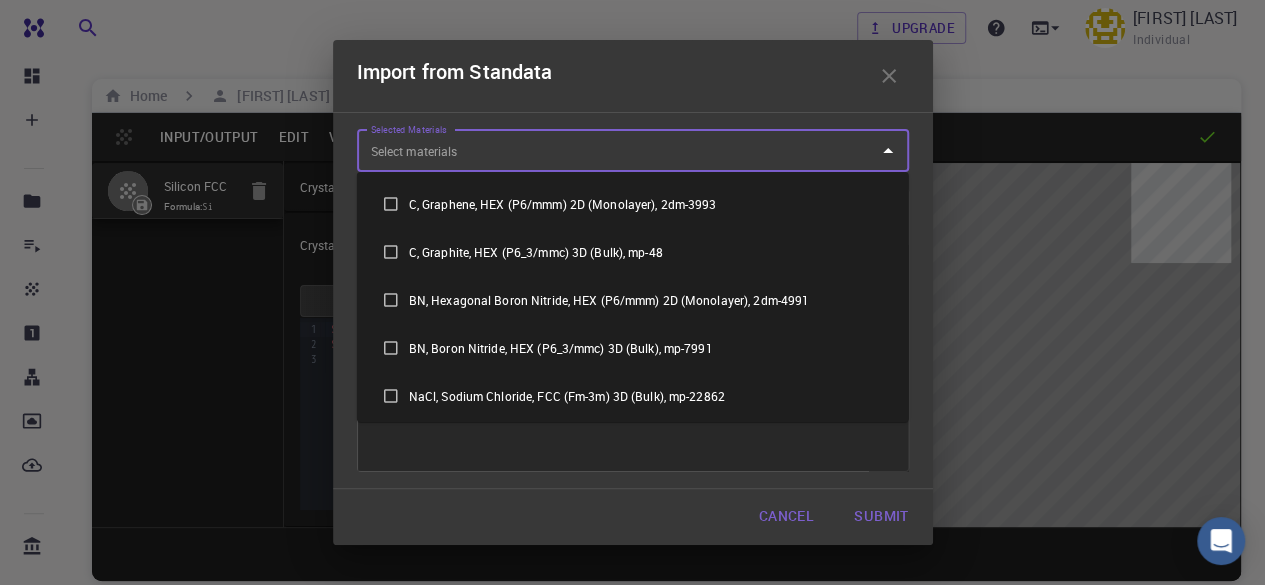 checkbox on "true" 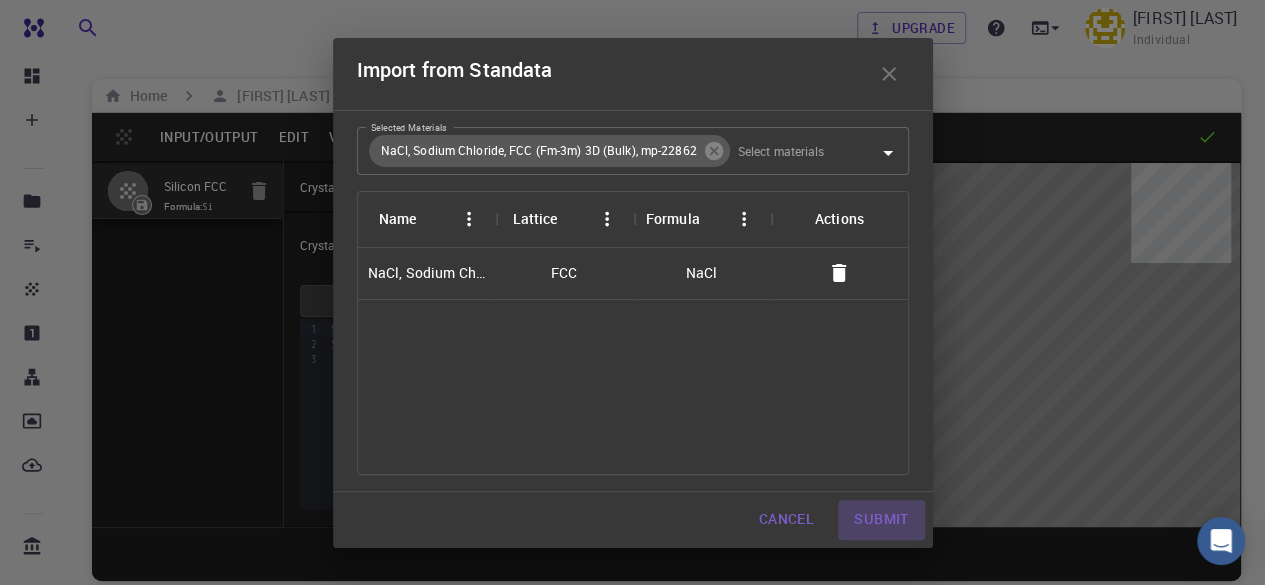 click on "Submit" at bounding box center (881, 520) 